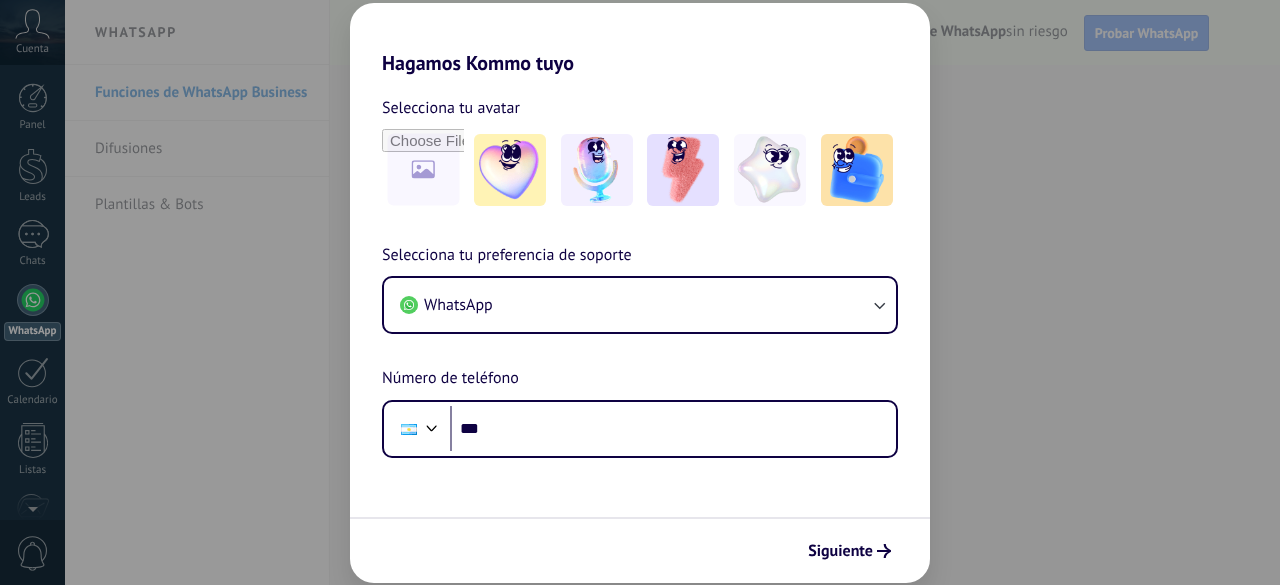 scroll, scrollTop: 0, scrollLeft: 0, axis: both 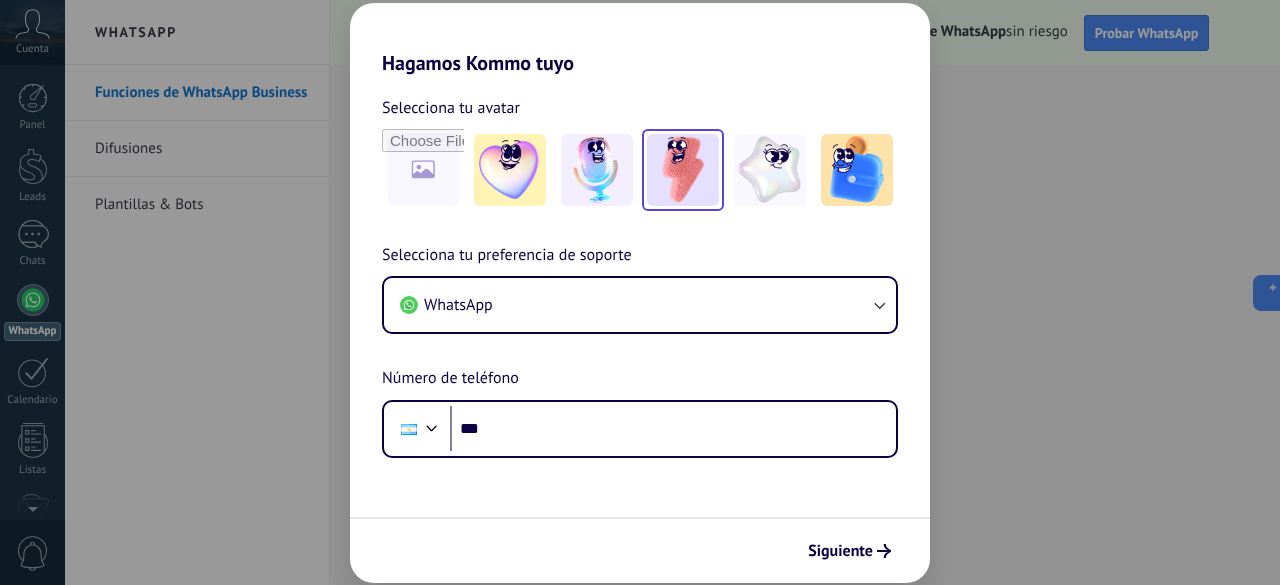 click at bounding box center [510, 170] 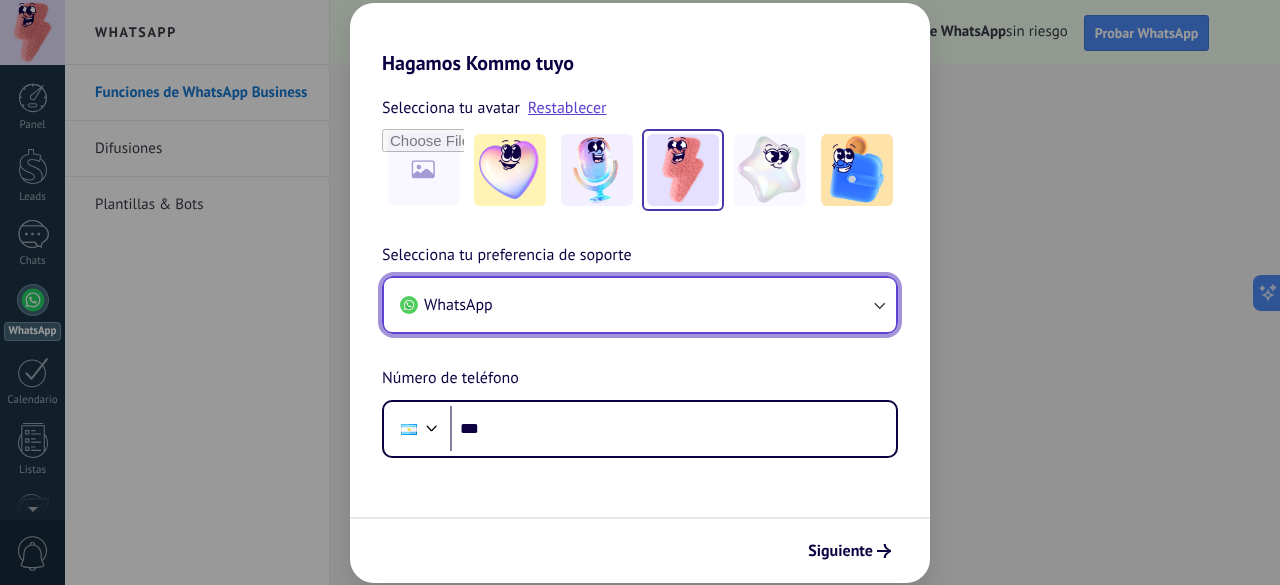 click on "WhatsApp" at bounding box center (640, 305) 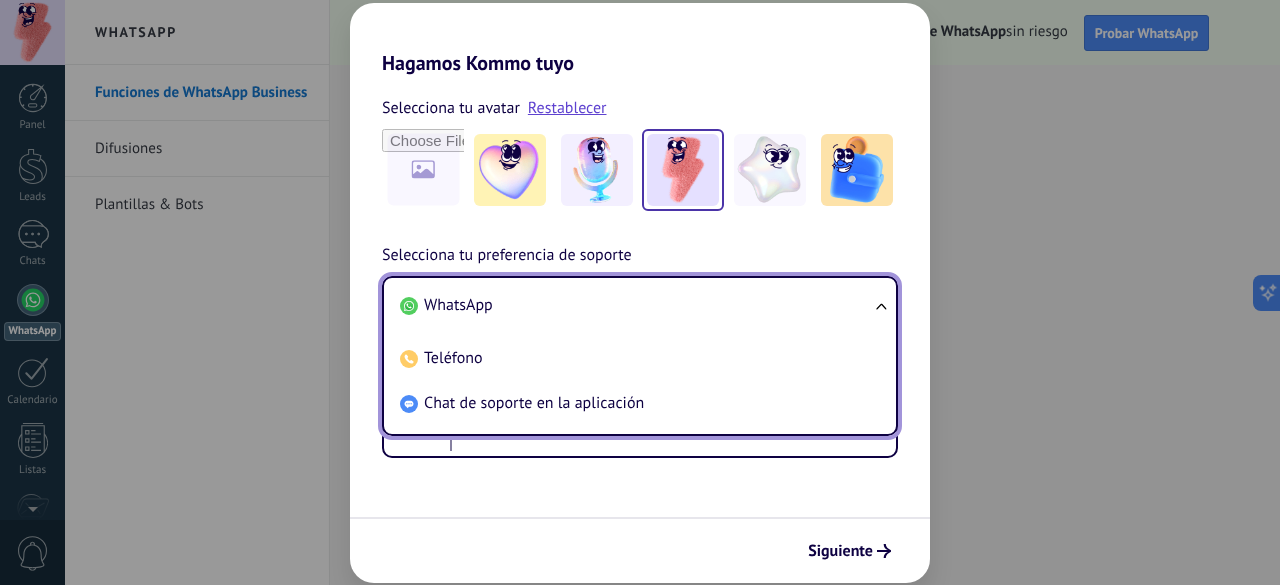 click on "WhatsApp" at bounding box center (458, 305) 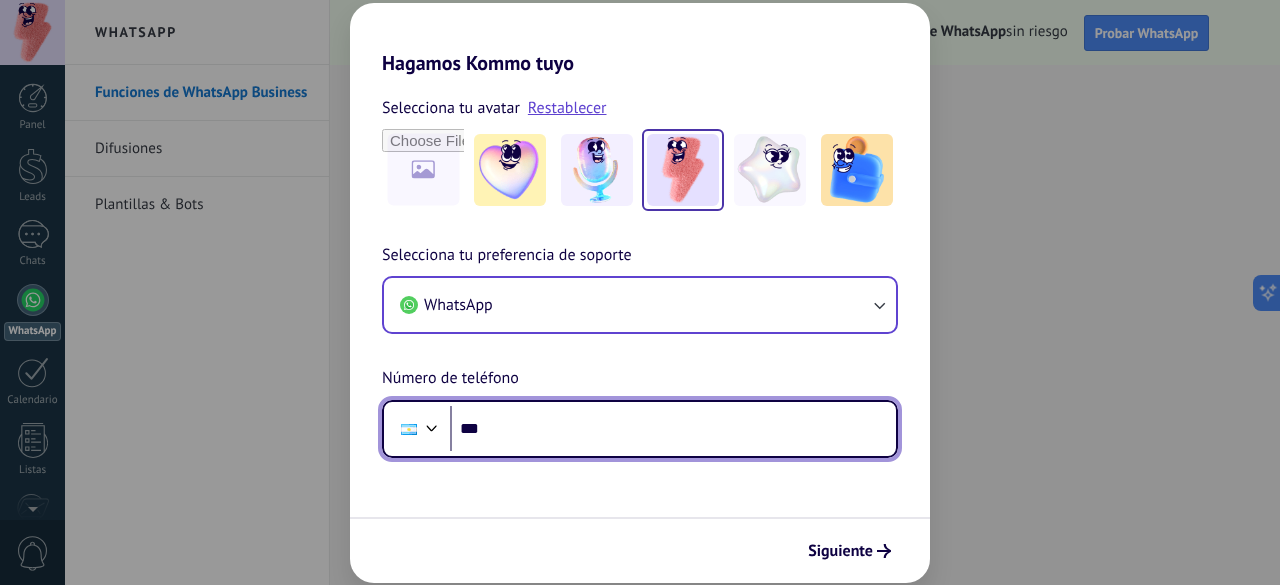 click on "***" at bounding box center (673, 429) 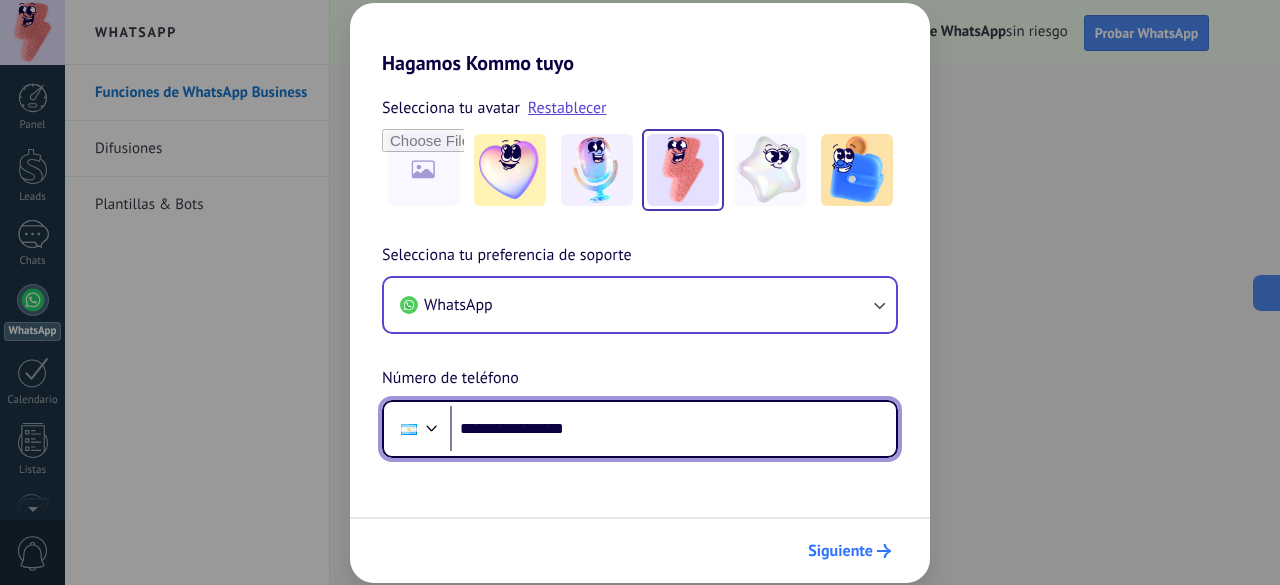 type on "**********" 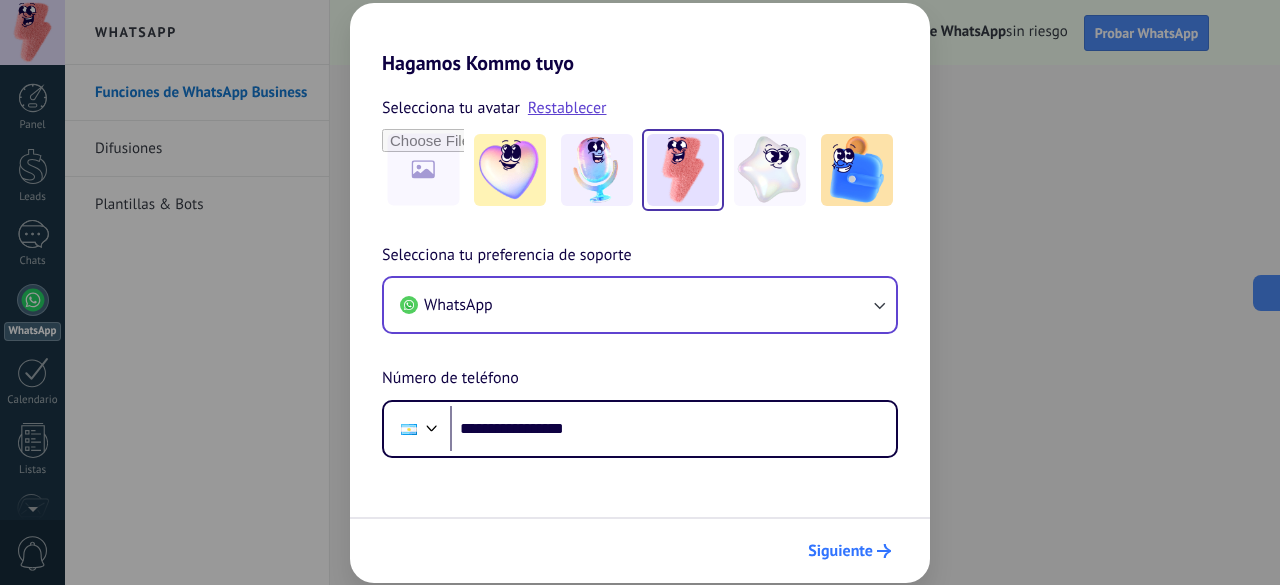 click on "Siguiente" at bounding box center (840, 551) 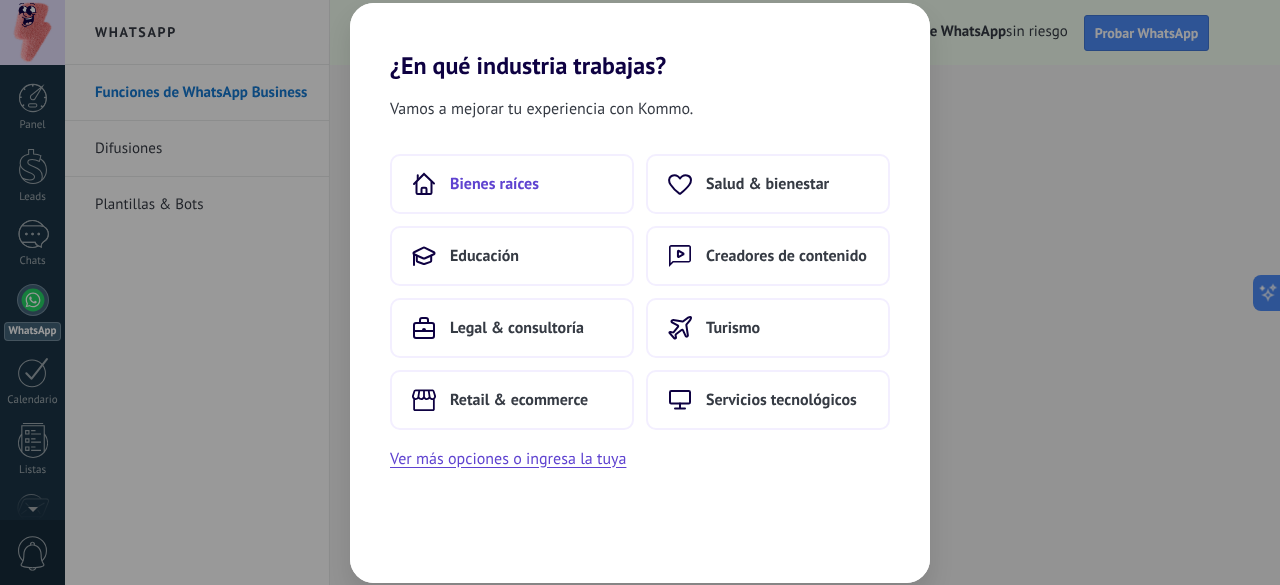 click on "Bienes raíces" at bounding box center (512, 184) 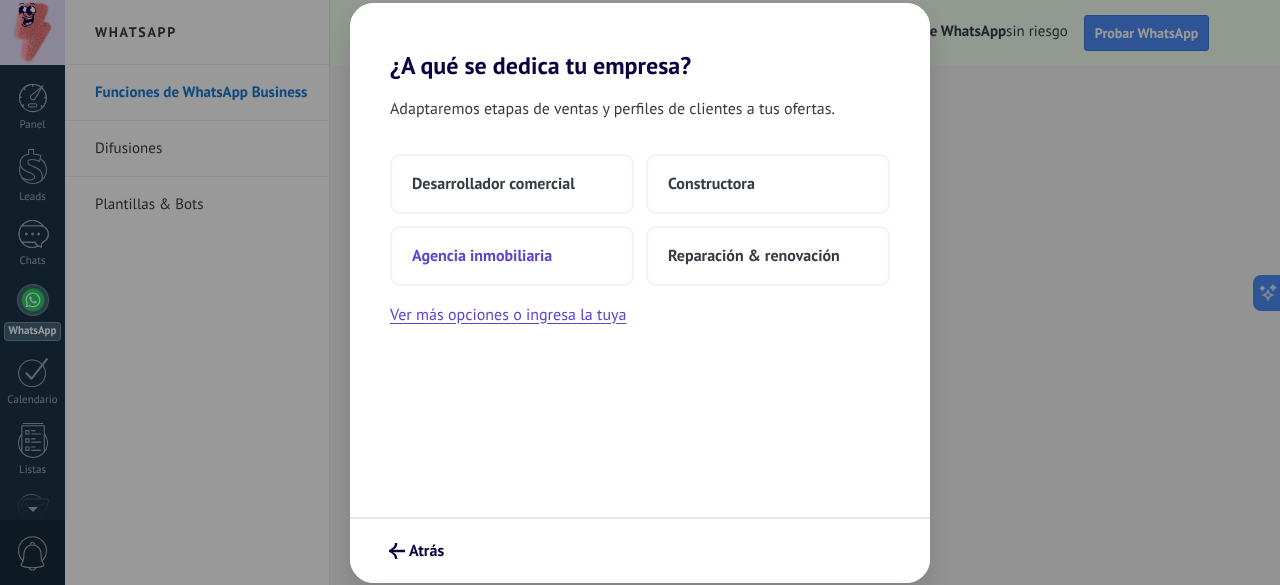 click on "Agencia inmobiliaria" at bounding box center [512, 256] 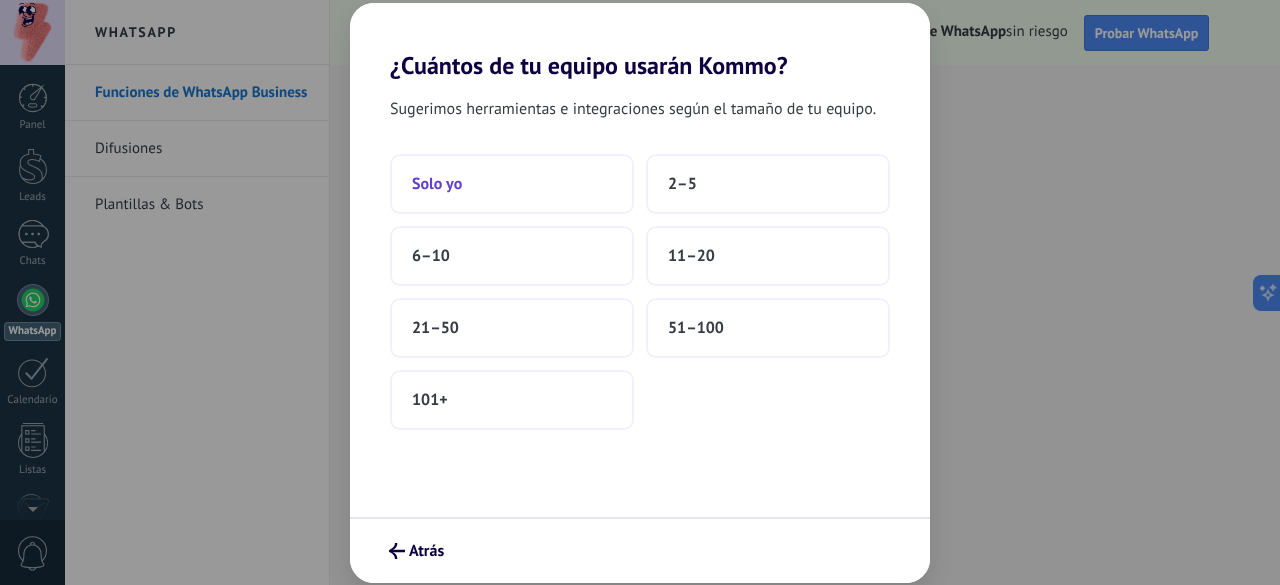 click on "Solo yo" at bounding box center (512, 184) 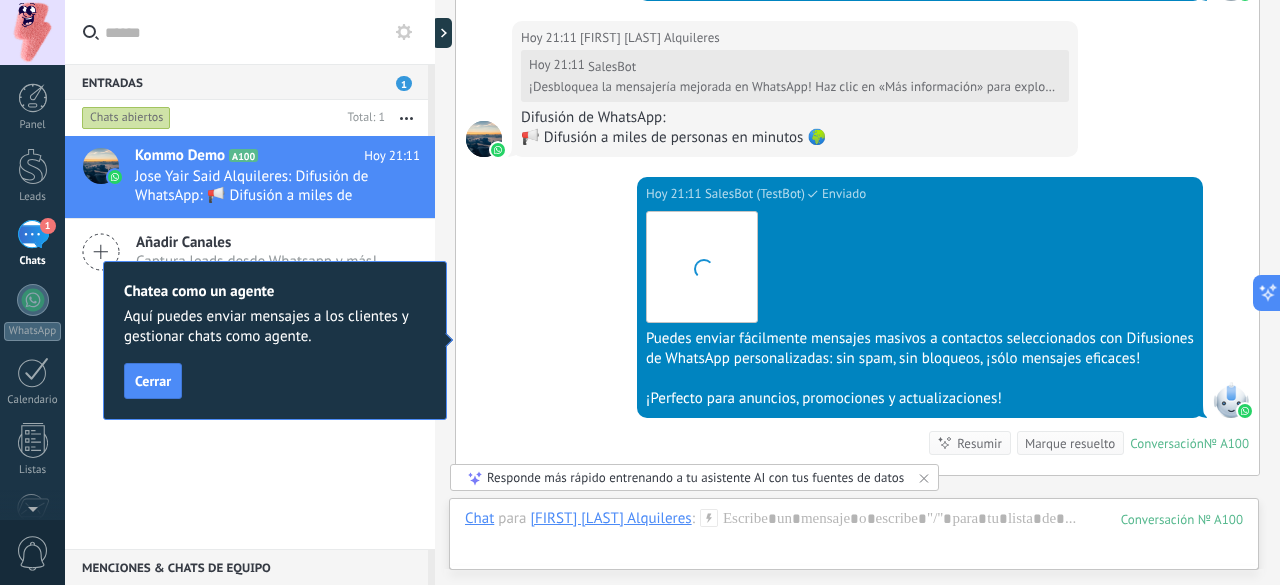 scroll, scrollTop: 2234, scrollLeft: 0, axis: vertical 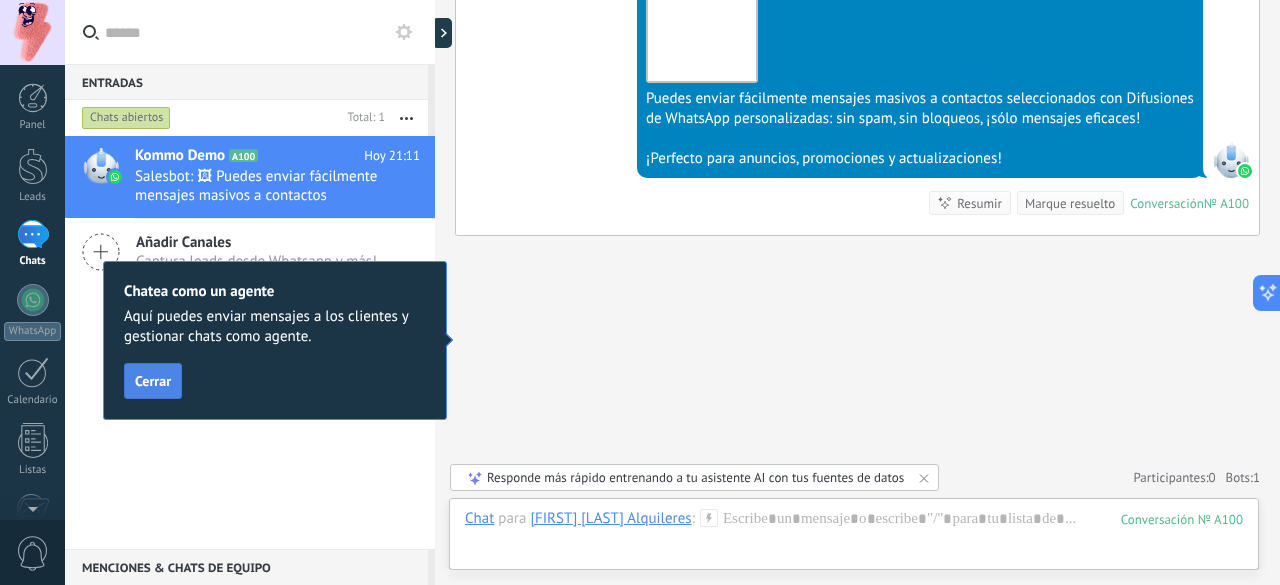 click on "Cerrar" at bounding box center (153, 381) 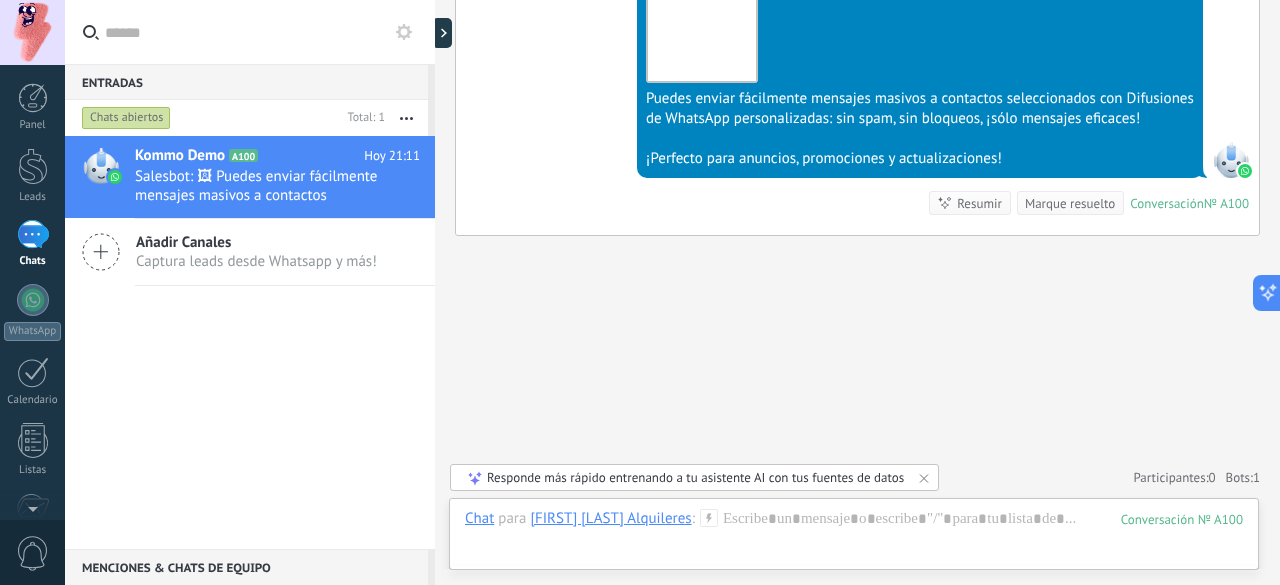 click at bounding box center (101, 252) 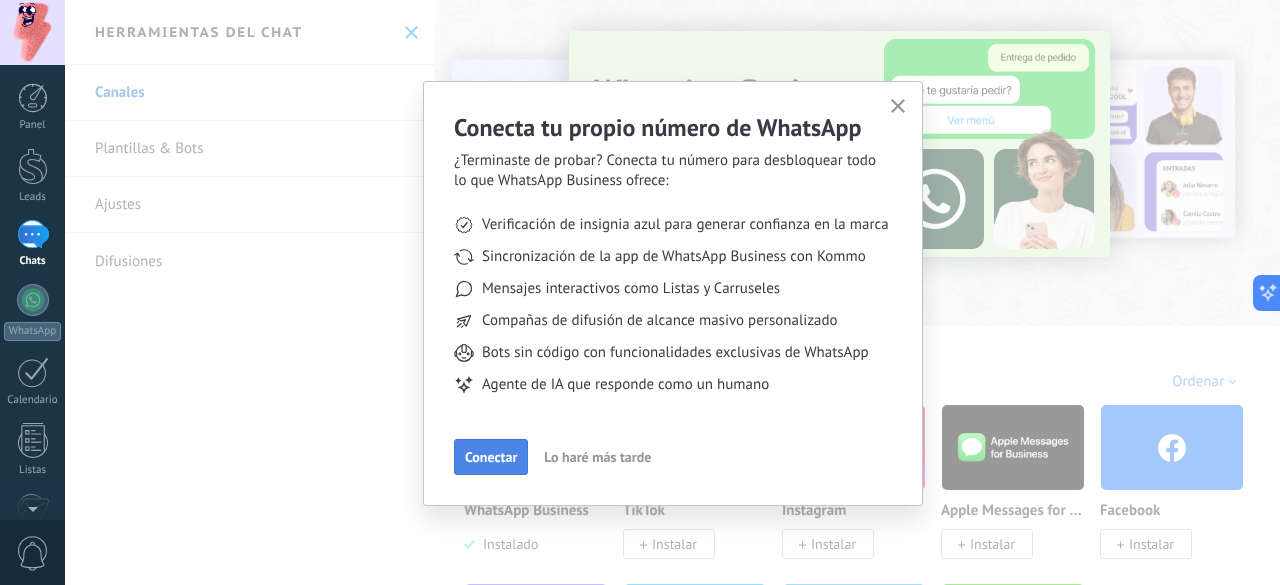 click on "Conectar" at bounding box center [491, 457] 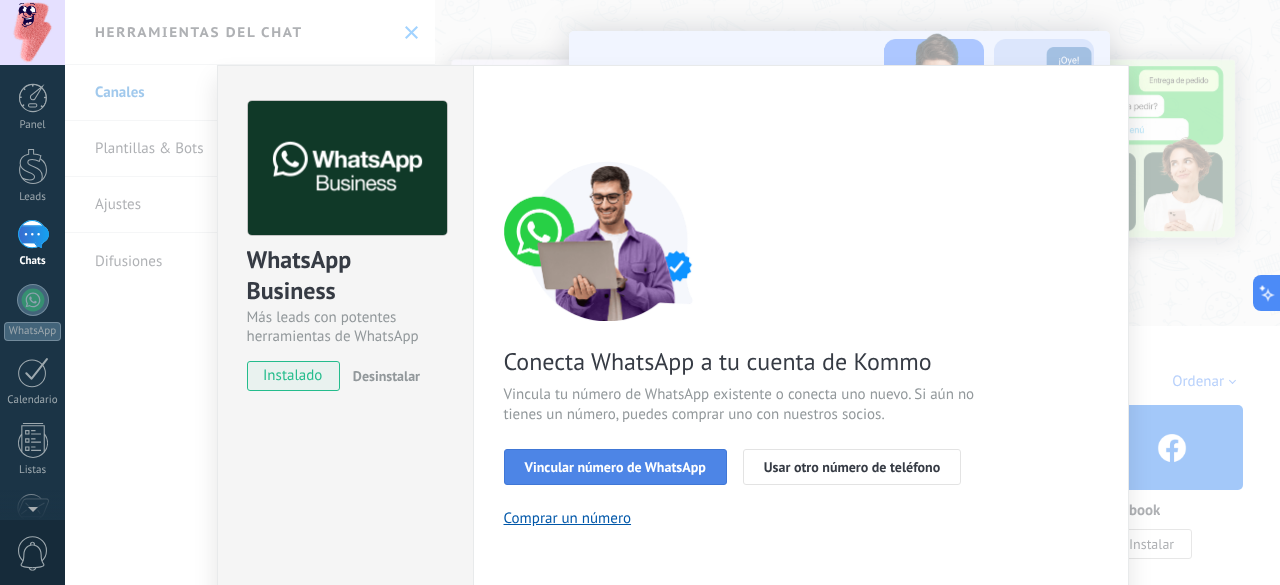 click on "Vincular número de WhatsApp" at bounding box center (615, 467) 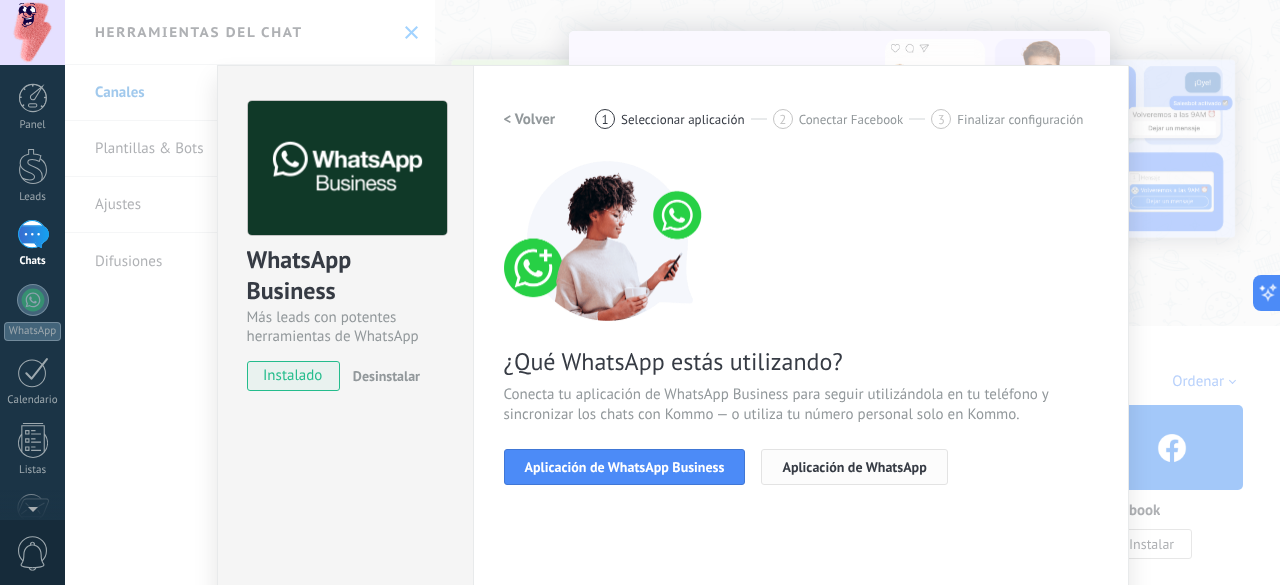 click on "Aplicación de WhatsApp" at bounding box center [854, 467] 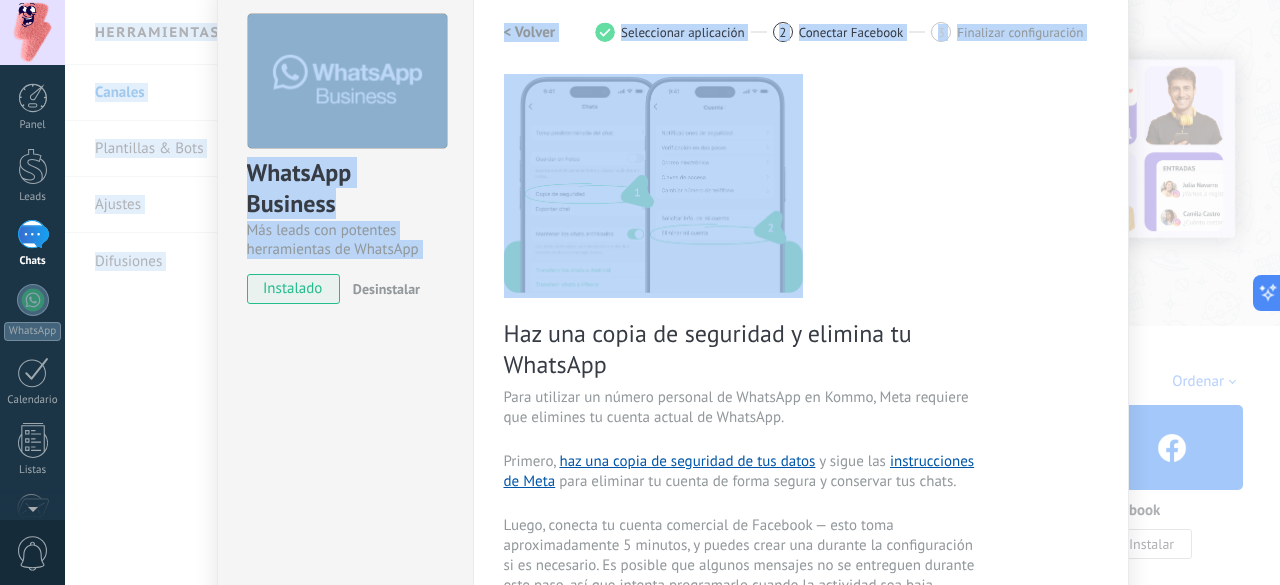scroll, scrollTop: 0, scrollLeft: 0, axis: both 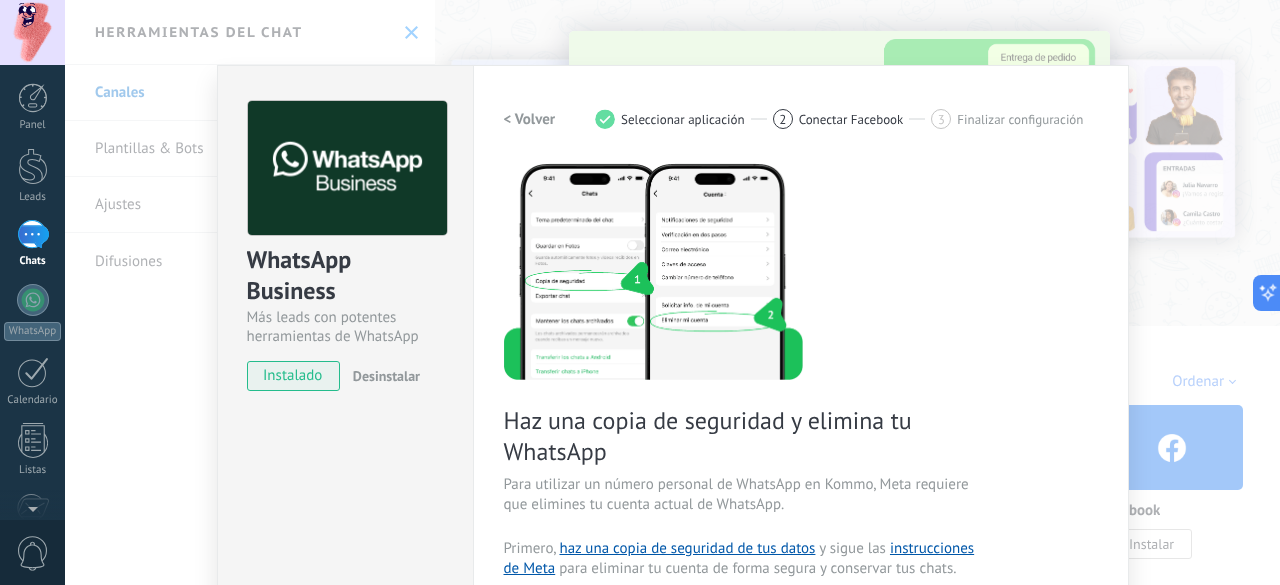 drag, startPoint x: 944, startPoint y: 342, endPoint x: 956, endPoint y: 185, distance: 157.45793 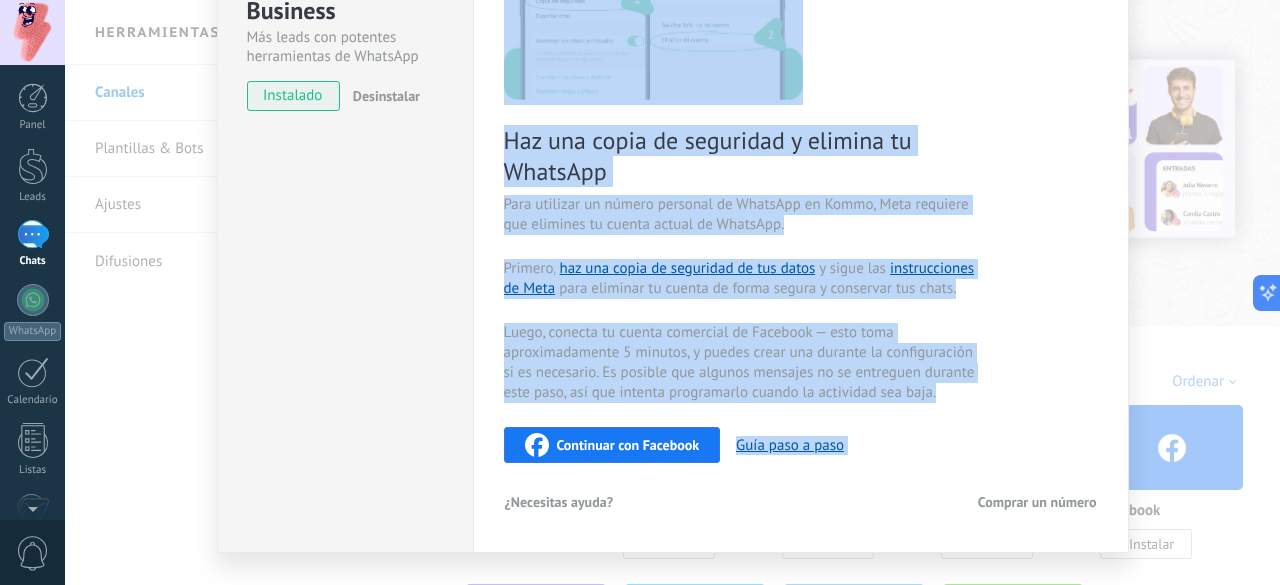 scroll, scrollTop: 321, scrollLeft: 0, axis: vertical 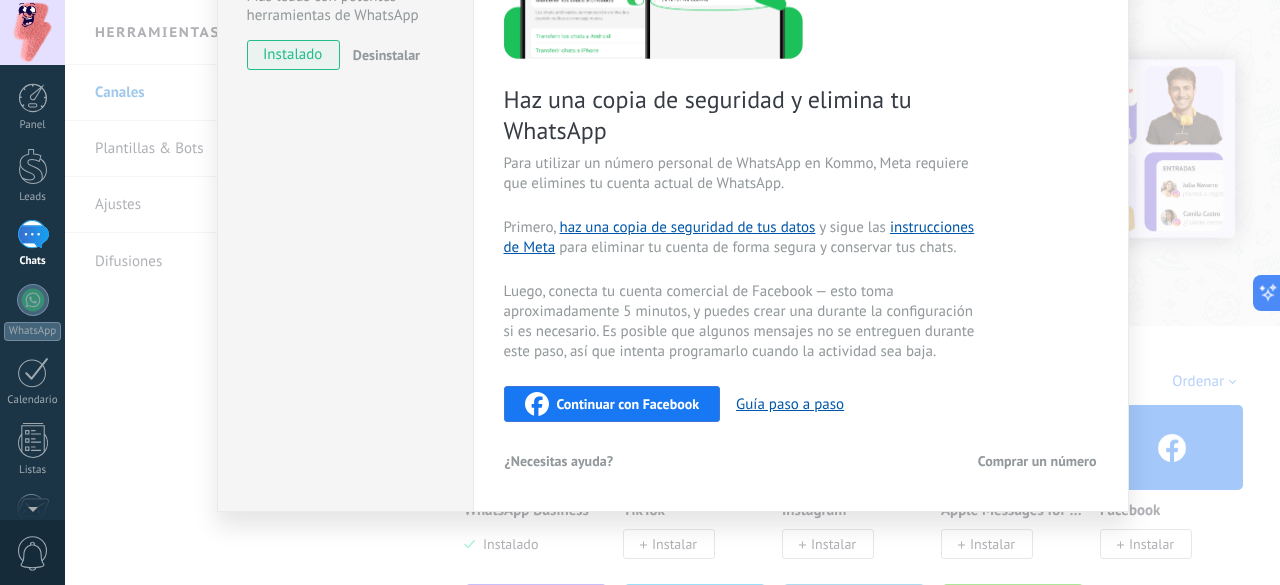 drag, startPoint x: 1006, startPoint y: 270, endPoint x: 900, endPoint y: 29, distance: 263.28122 